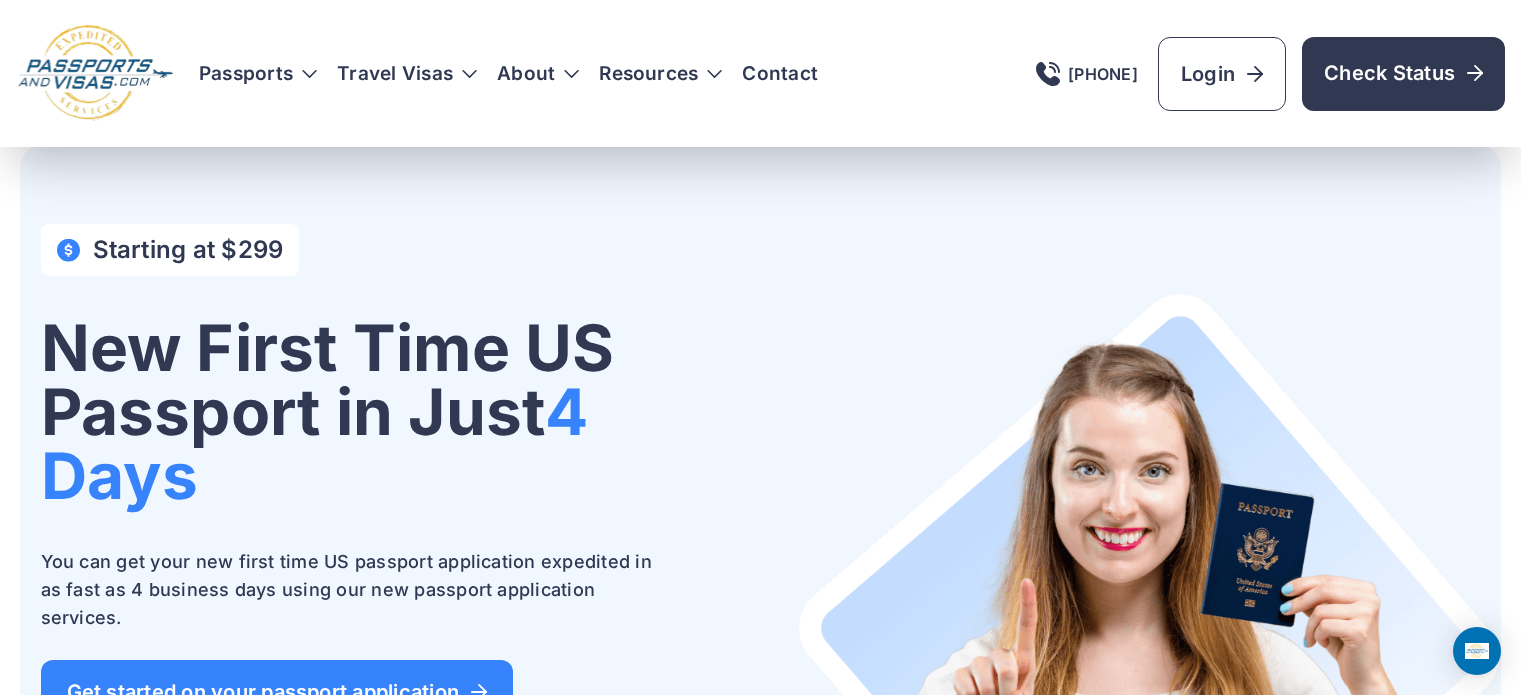 scroll, scrollTop: 1100, scrollLeft: 0, axis: vertical 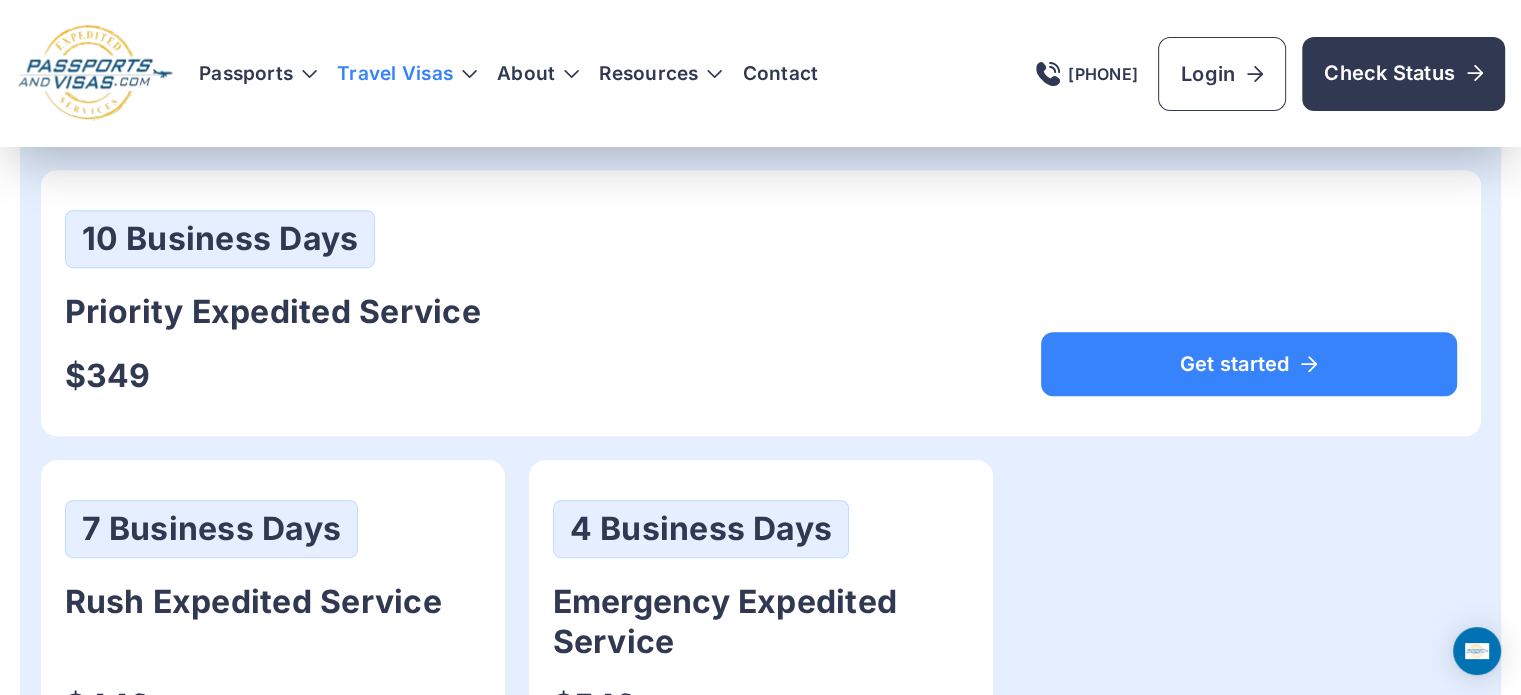 click on "Travel Visas" at bounding box center (407, 74) 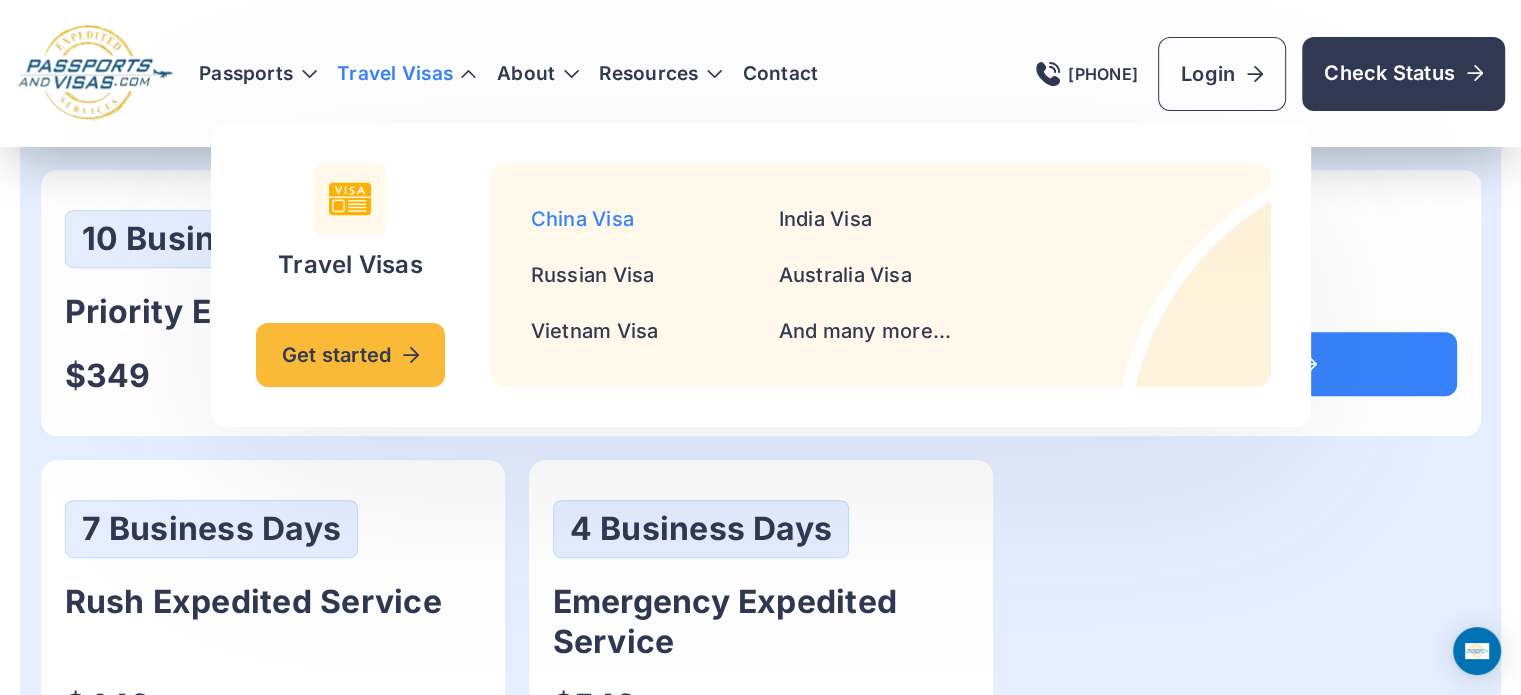 click on "China Visa" at bounding box center (582, 219) 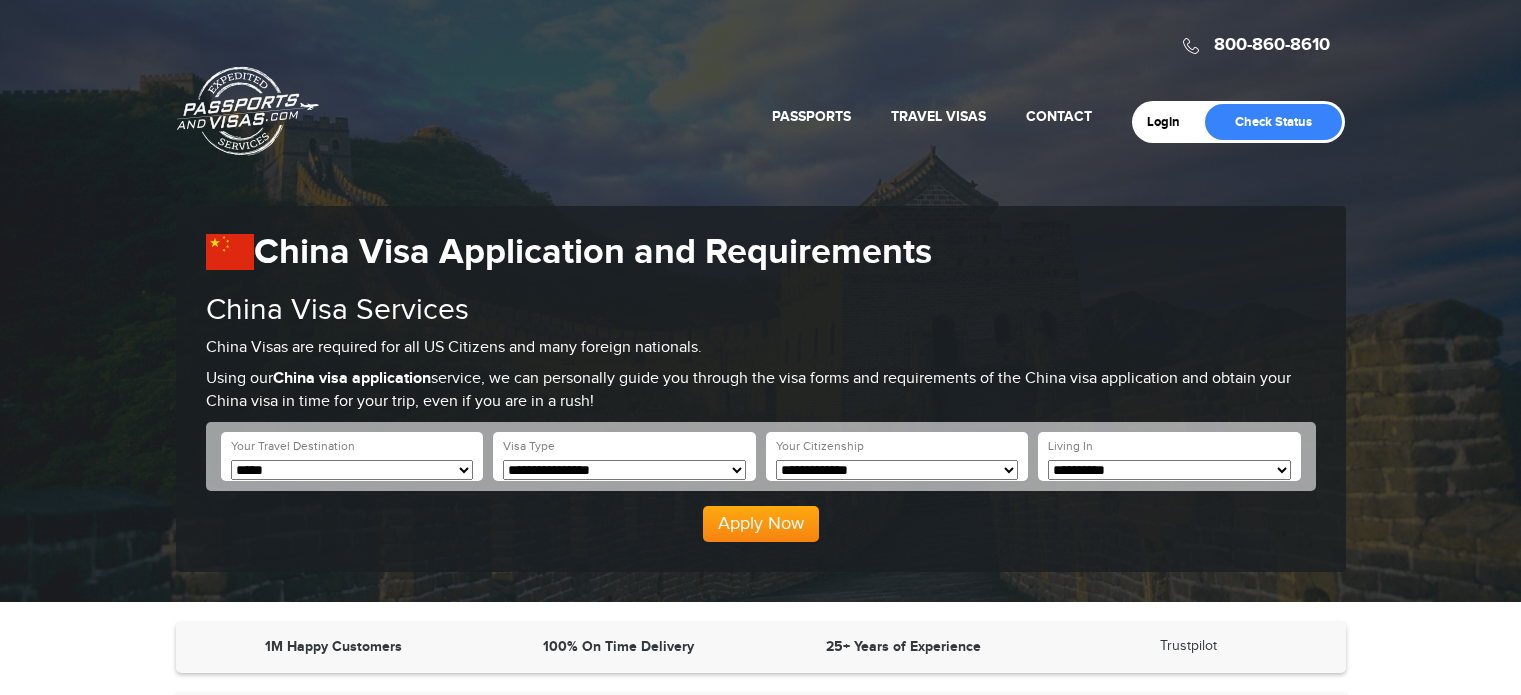 scroll, scrollTop: 0, scrollLeft: 0, axis: both 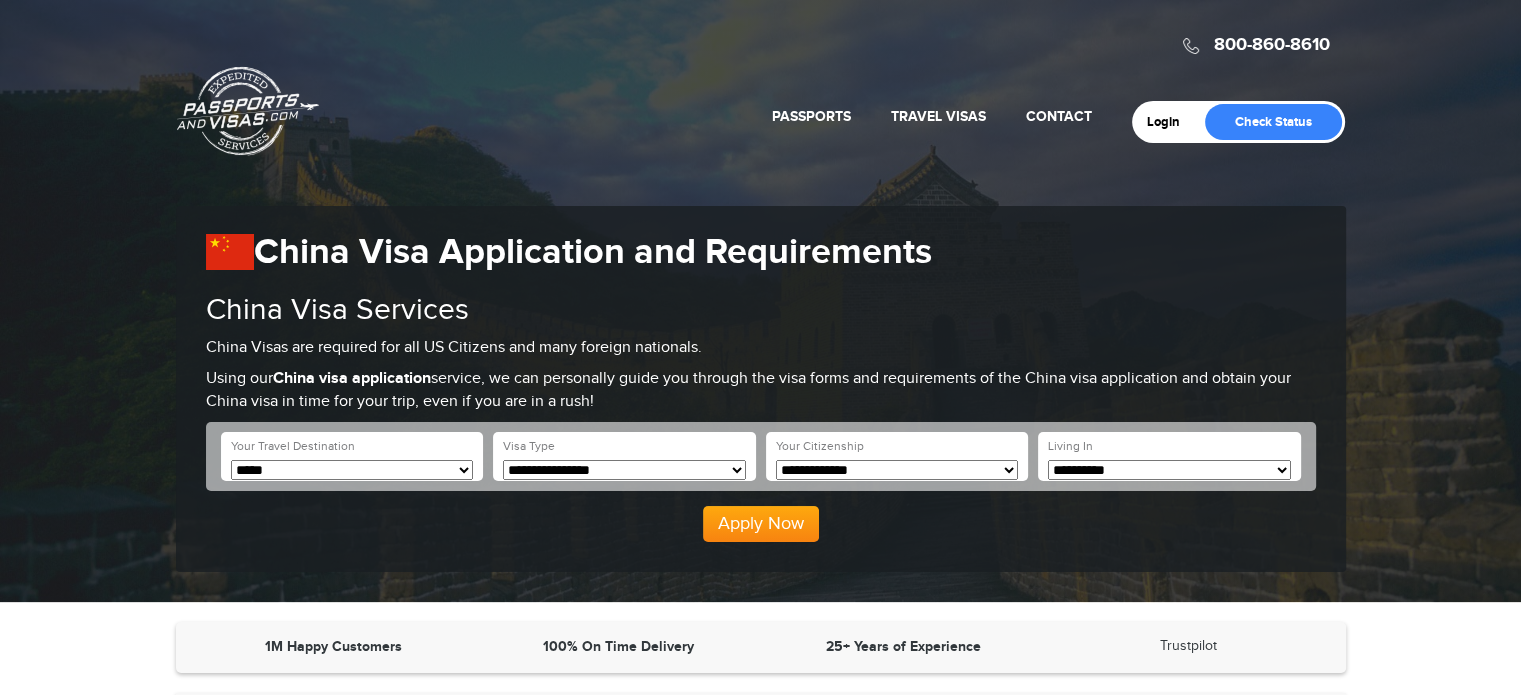 click on "**********" at bounding box center (897, 470) 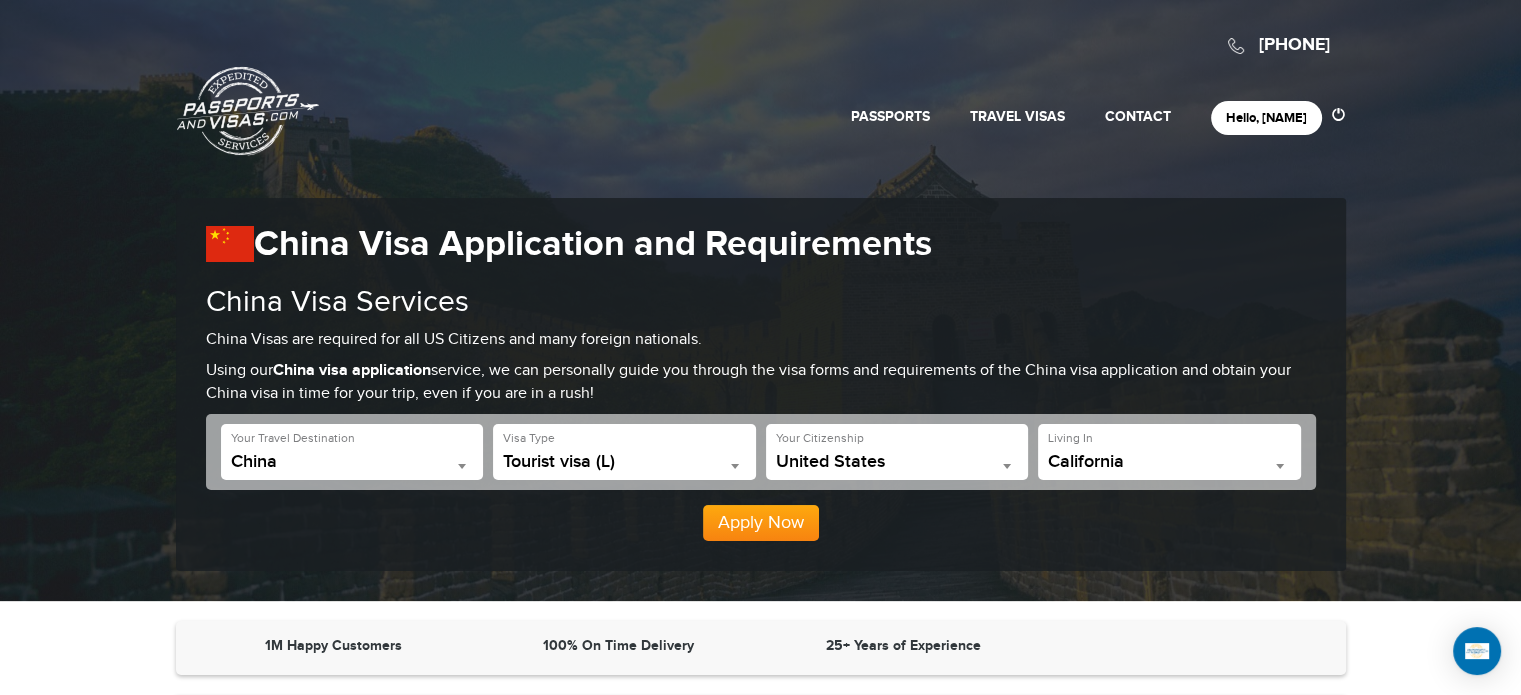 scroll, scrollTop: 0, scrollLeft: 0, axis: both 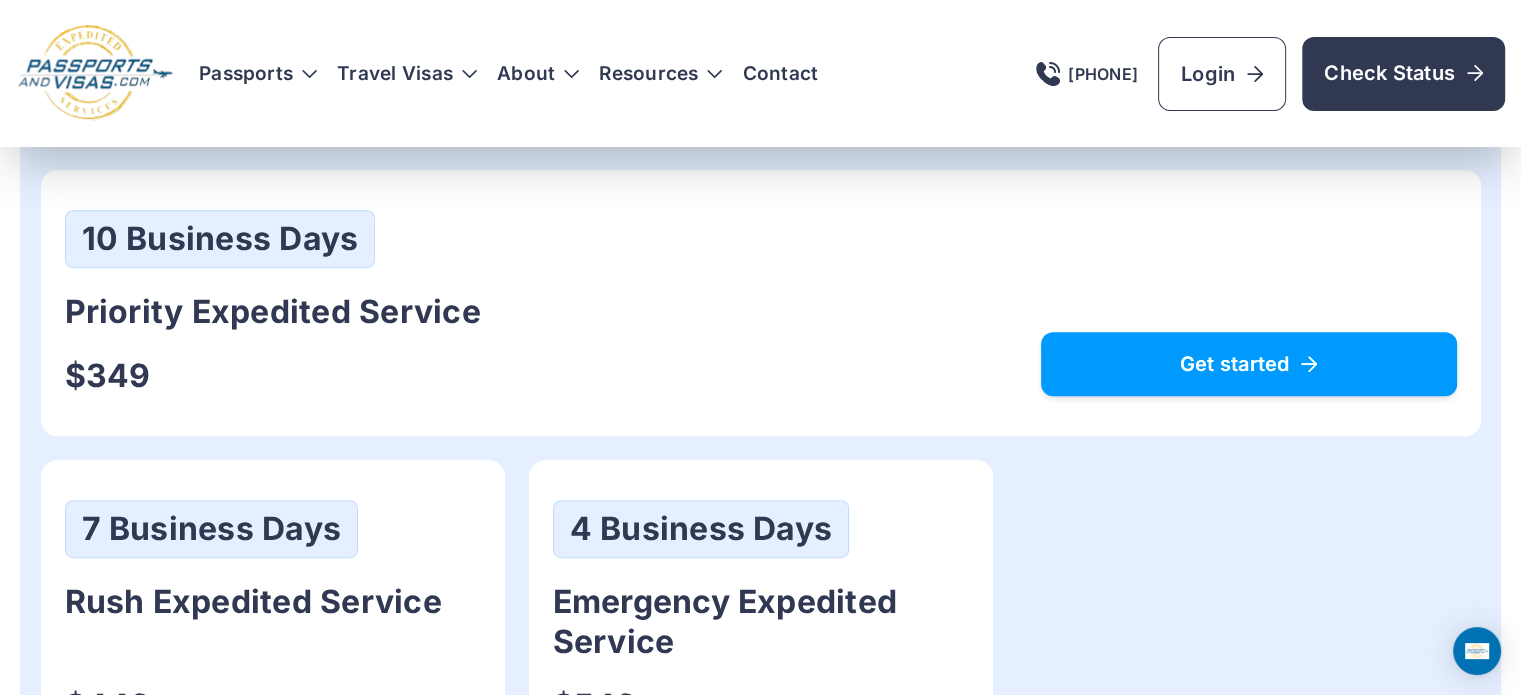 click on "Get started" at bounding box center [1249, 364] 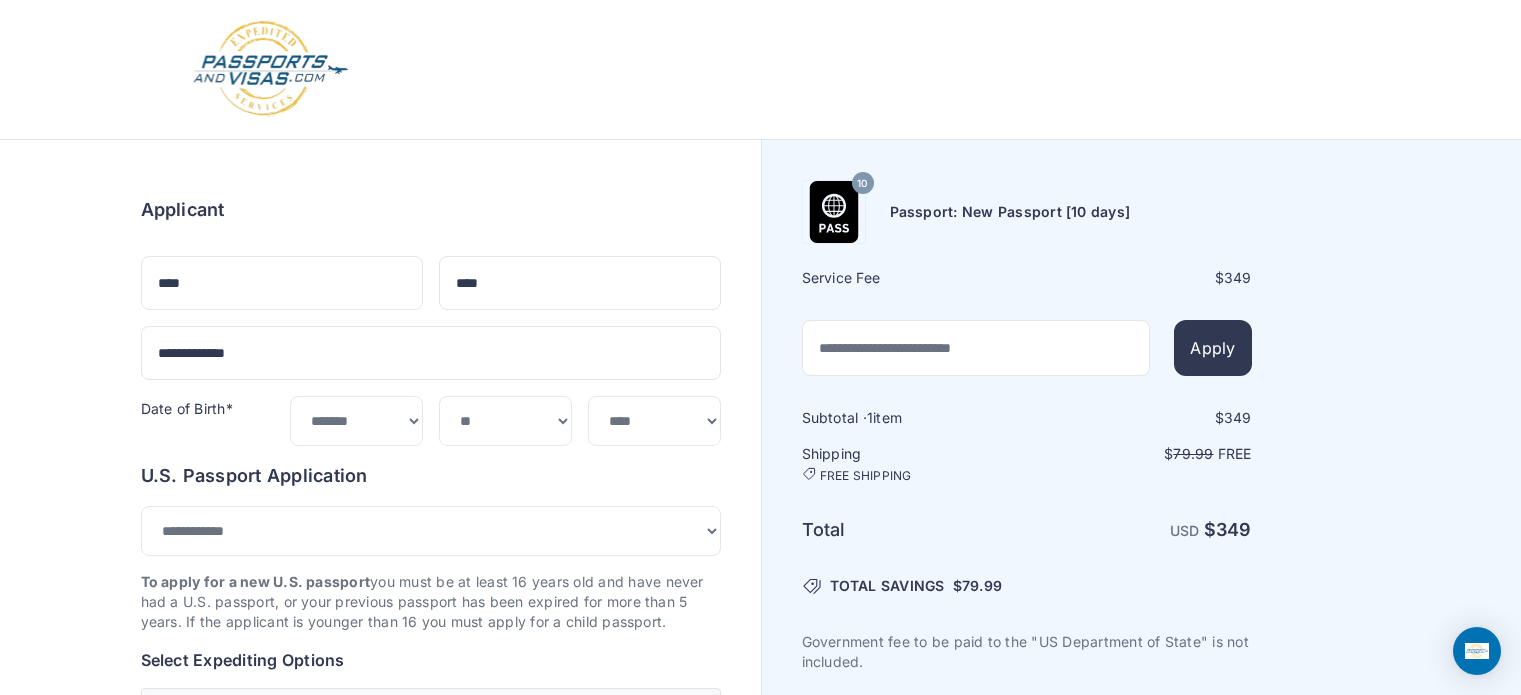 select on "**" 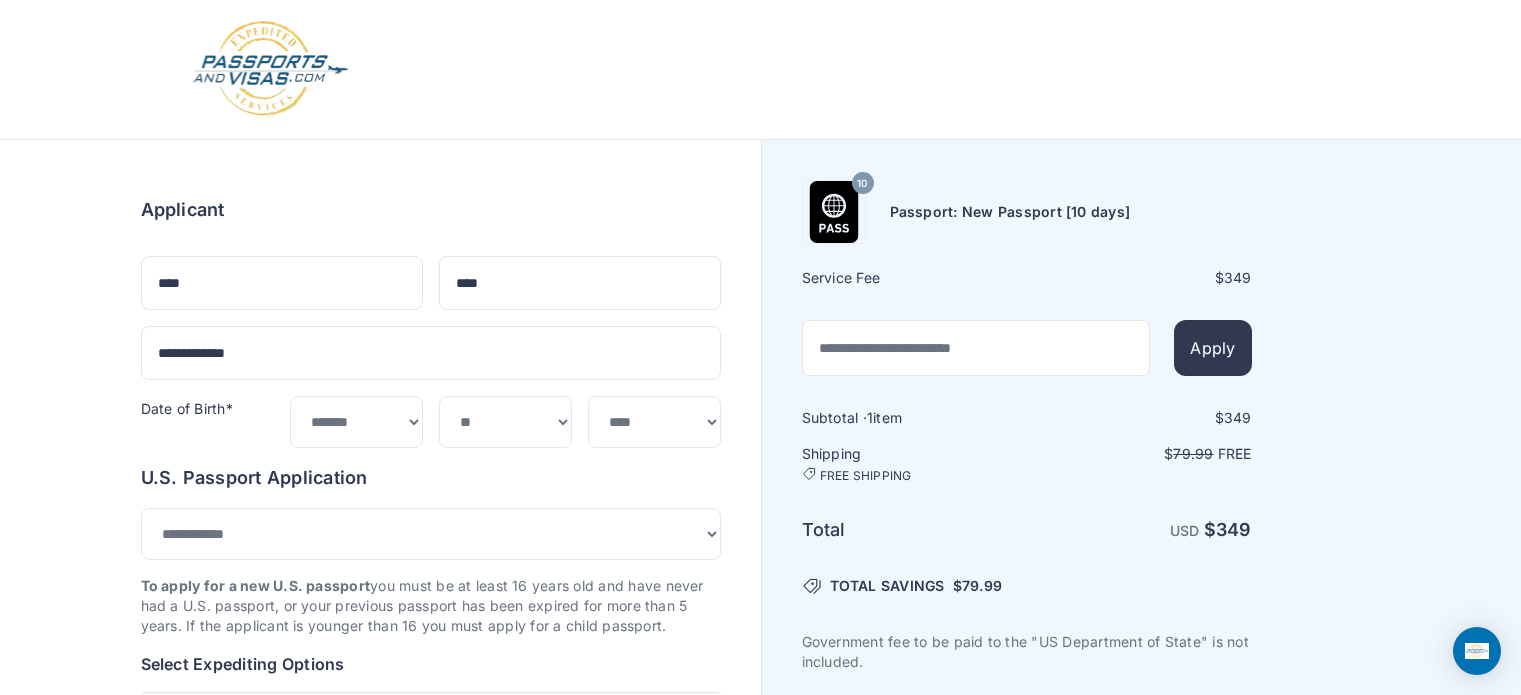 scroll, scrollTop: 0, scrollLeft: 0, axis: both 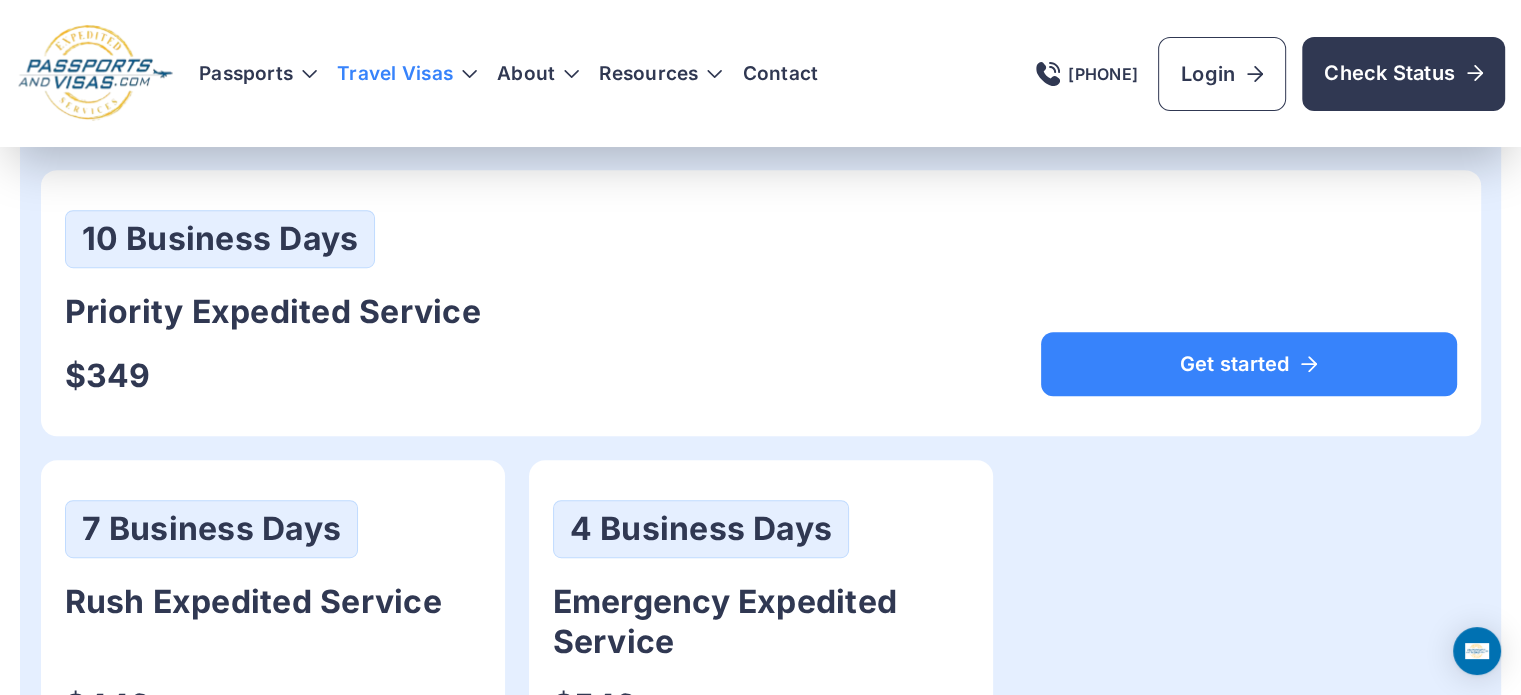 click on "Travel Visas" at bounding box center (407, 74) 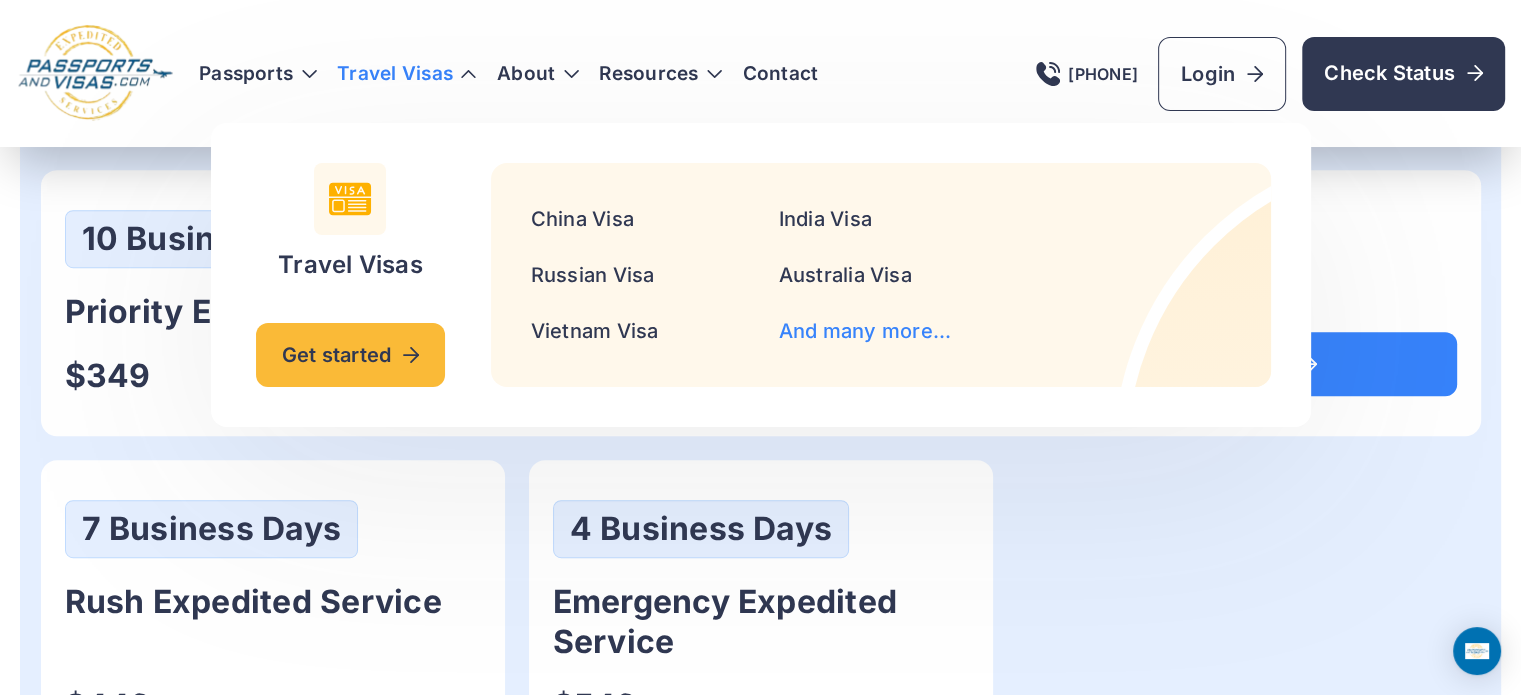 click on "And many more..." at bounding box center [865, 331] 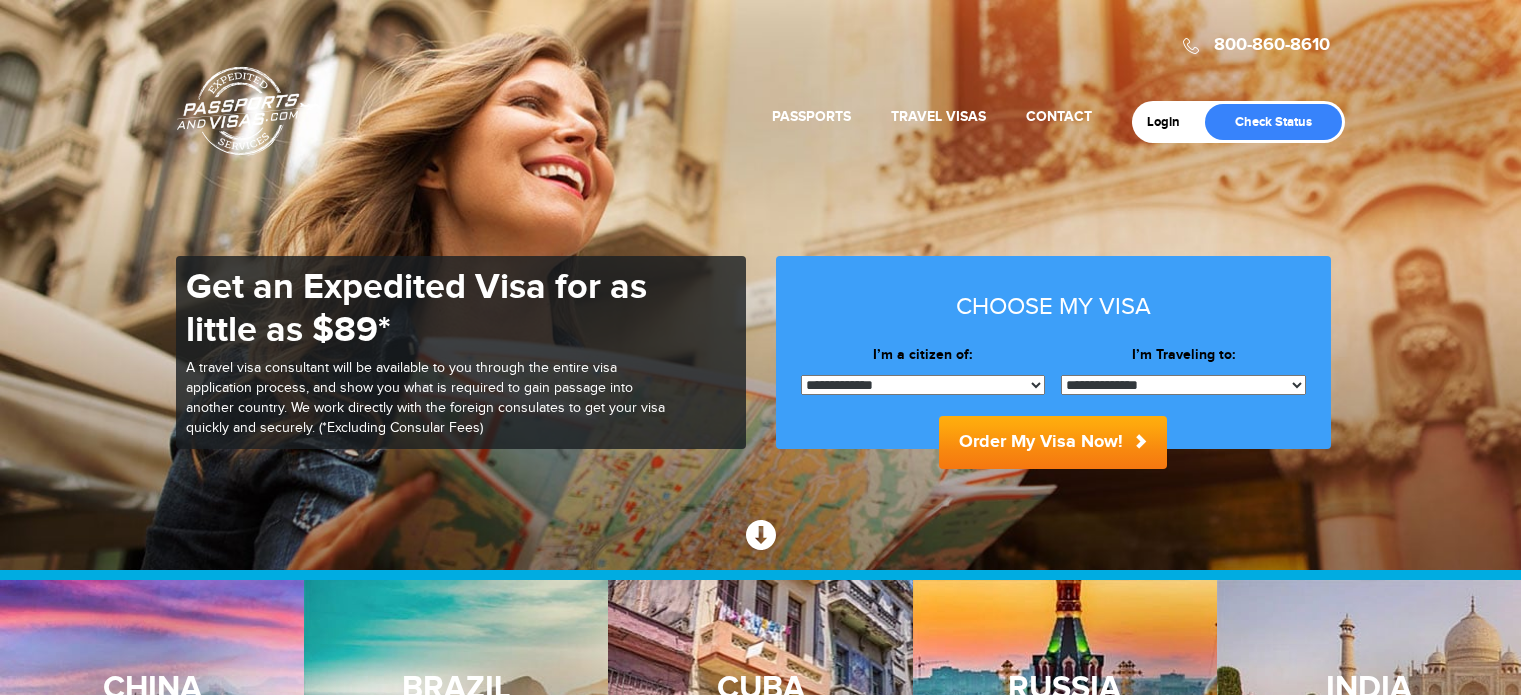 scroll, scrollTop: 0, scrollLeft: 0, axis: both 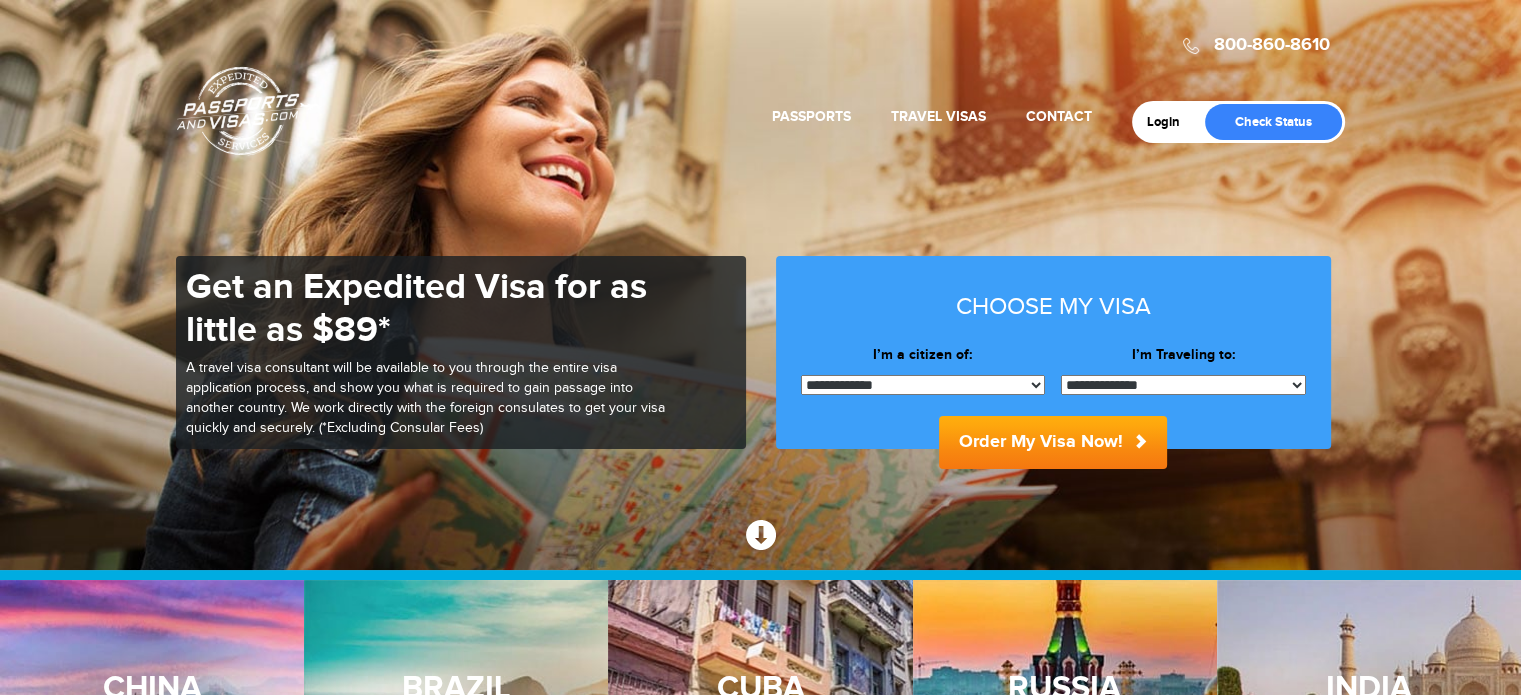 click on "**********" at bounding box center [1183, 385] 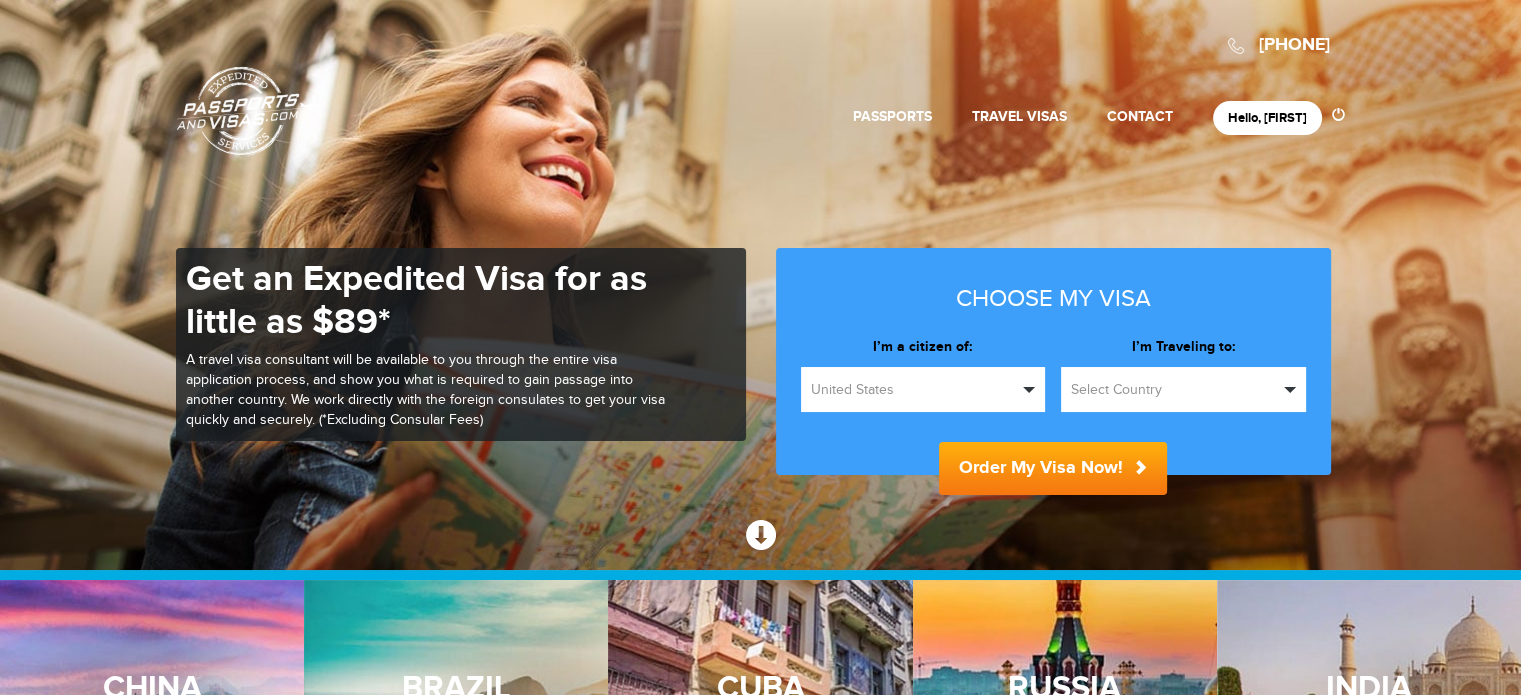 scroll, scrollTop: 0, scrollLeft: 0, axis: both 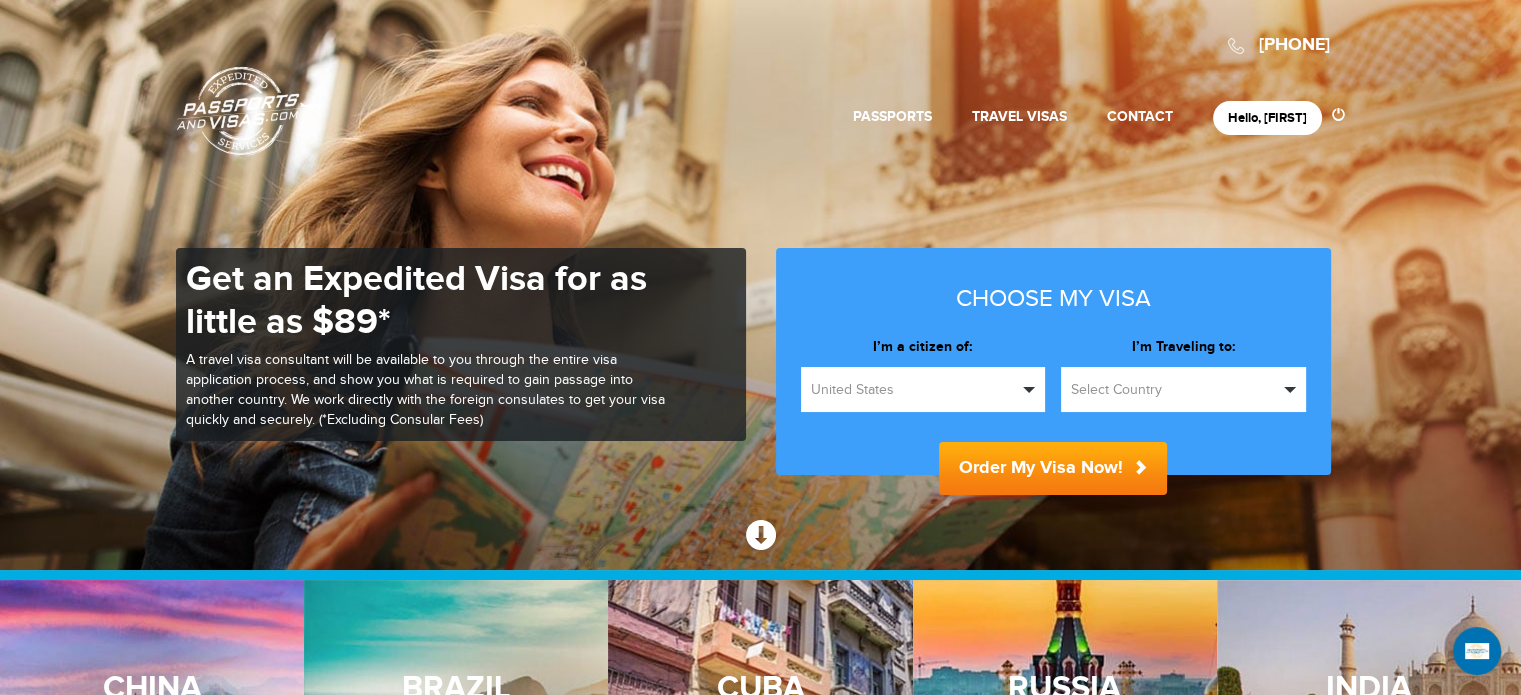 click on "Select Country" at bounding box center [1174, 390] 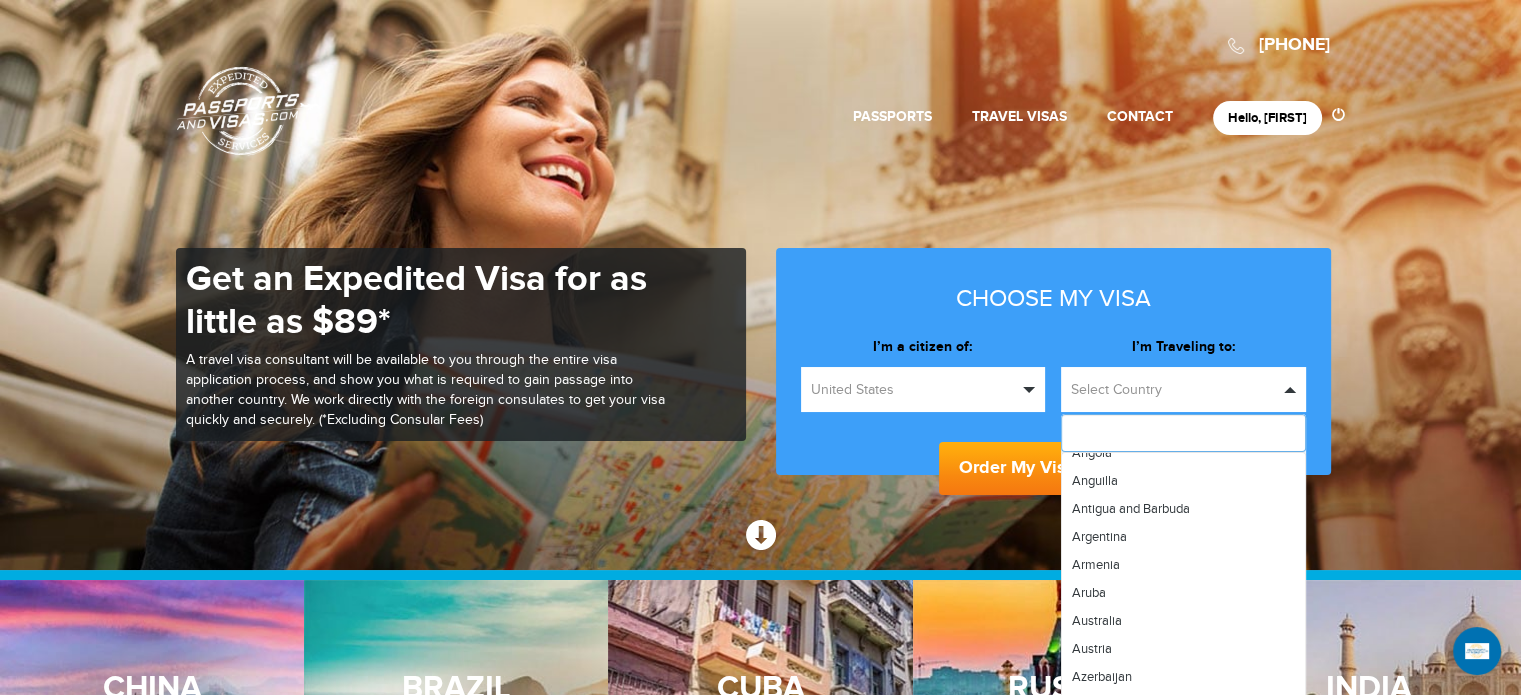 scroll, scrollTop: 300, scrollLeft: 0, axis: vertical 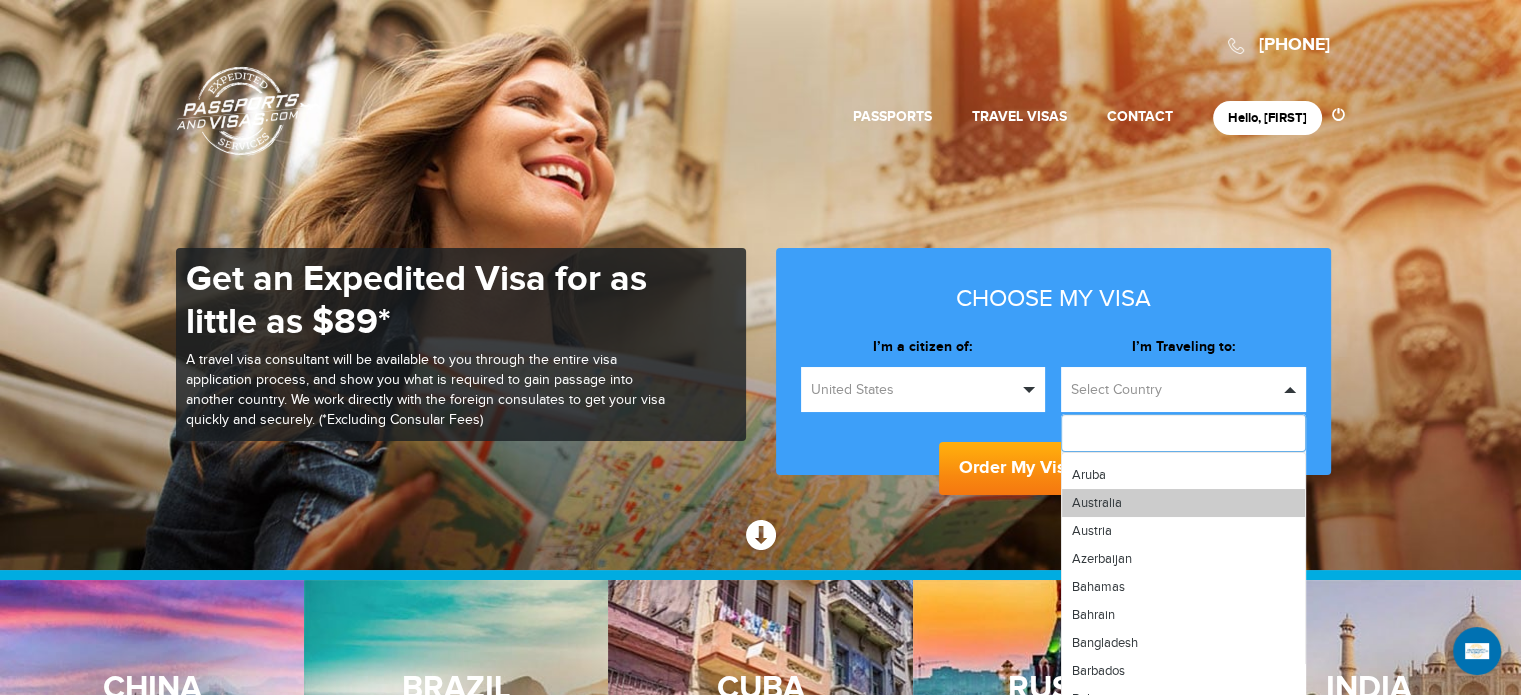 type on "*" 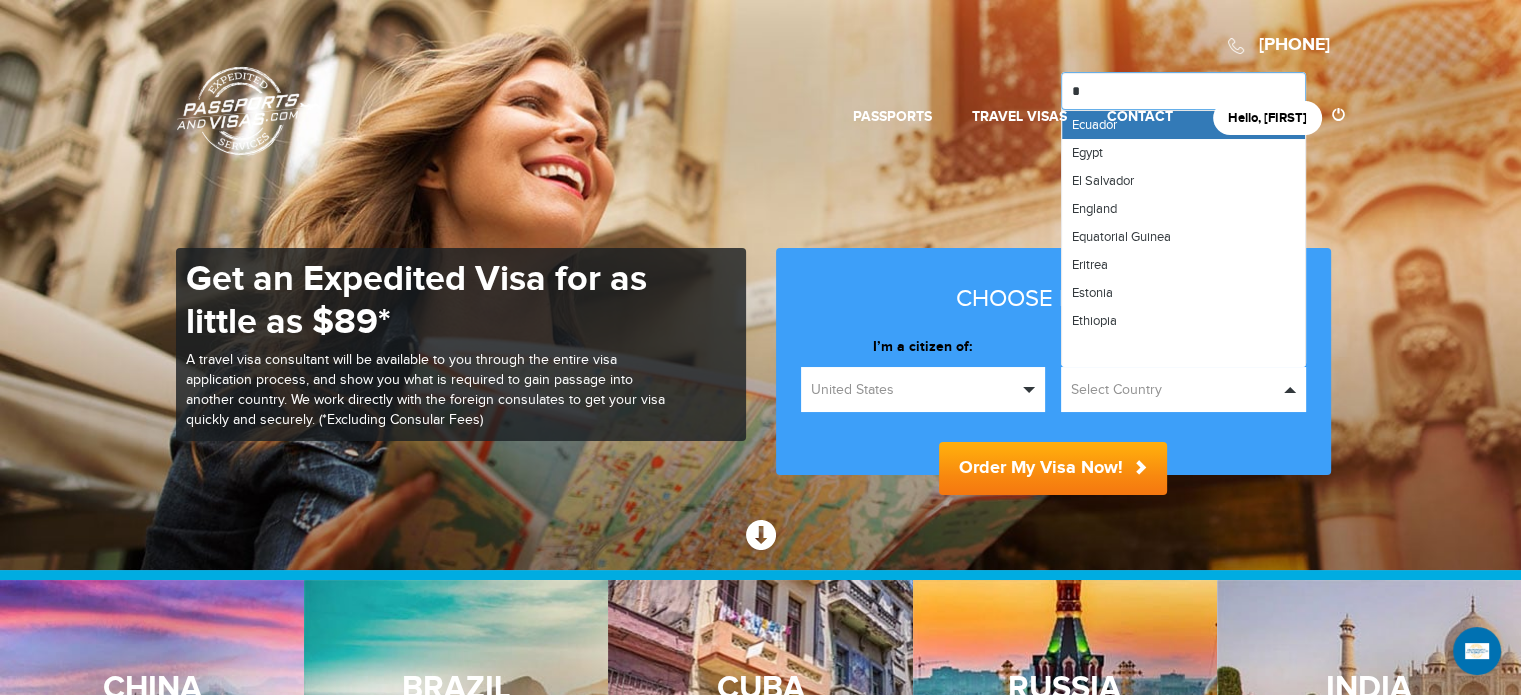 scroll, scrollTop: 0, scrollLeft: 0, axis: both 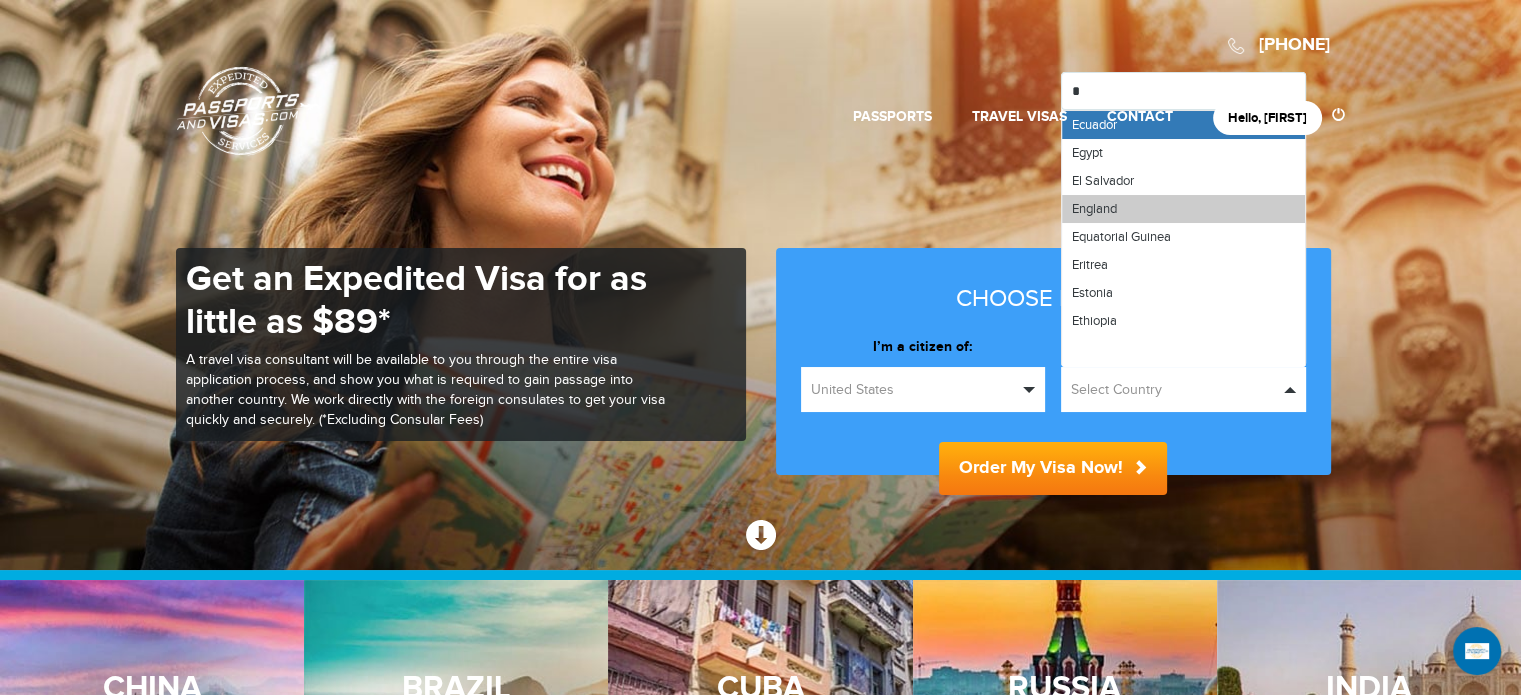 click on "England" at bounding box center (1094, 209) 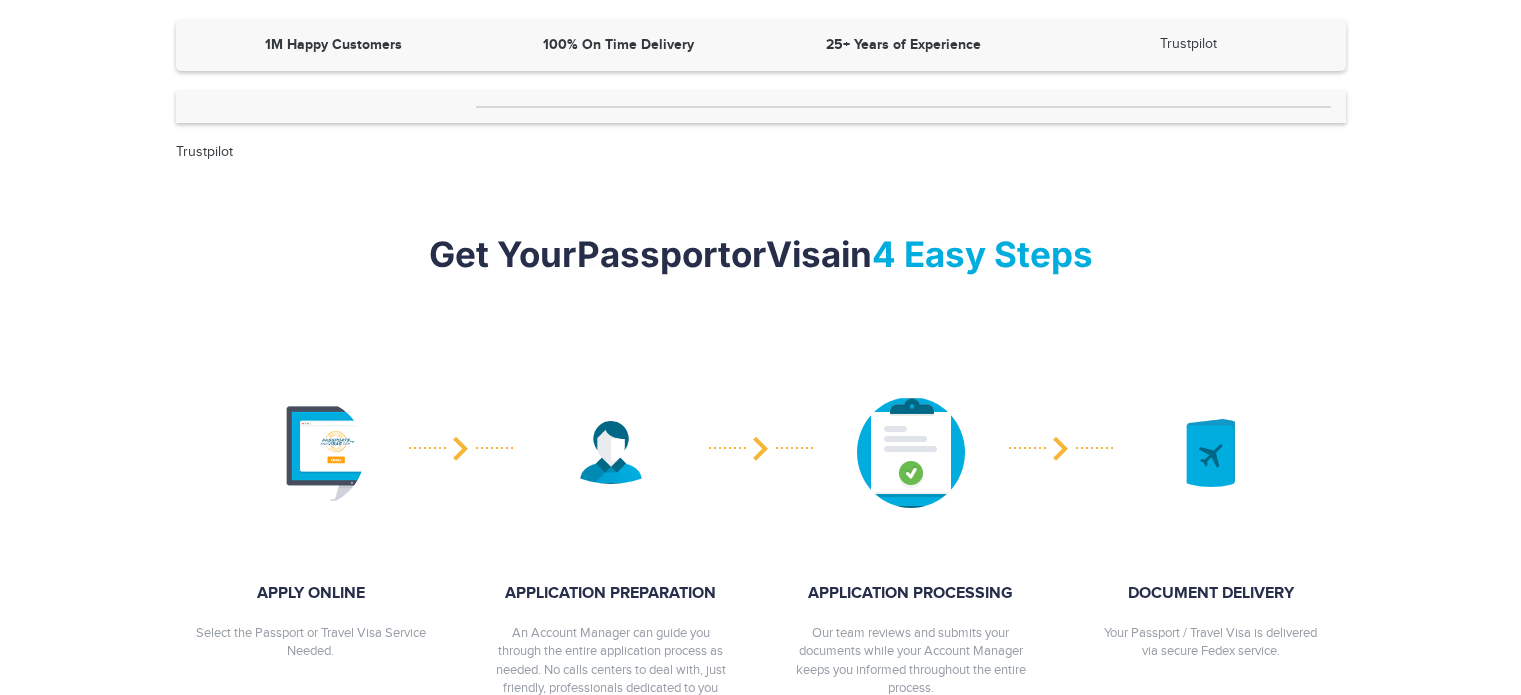 scroll, scrollTop: 0, scrollLeft: 0, axis: both 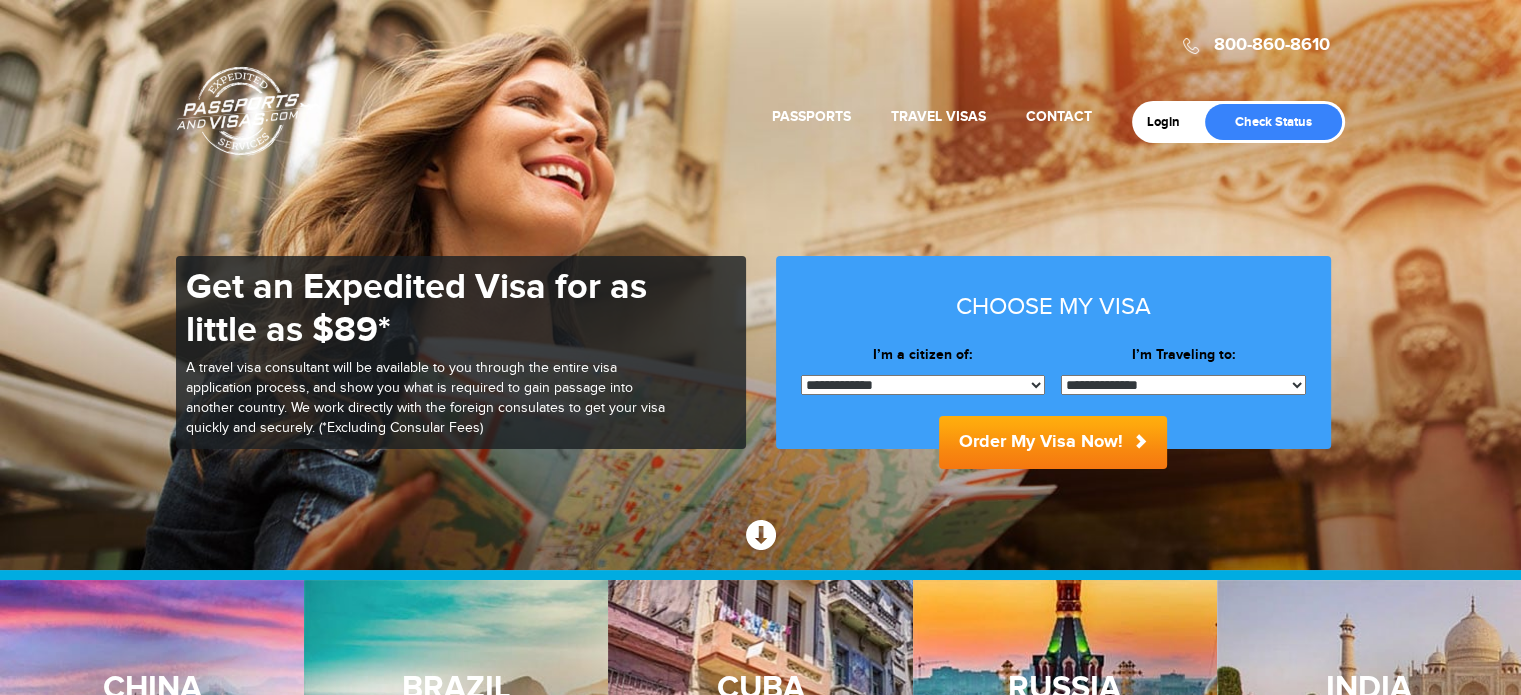 click on "**********" at bounding box center [1183, 385] 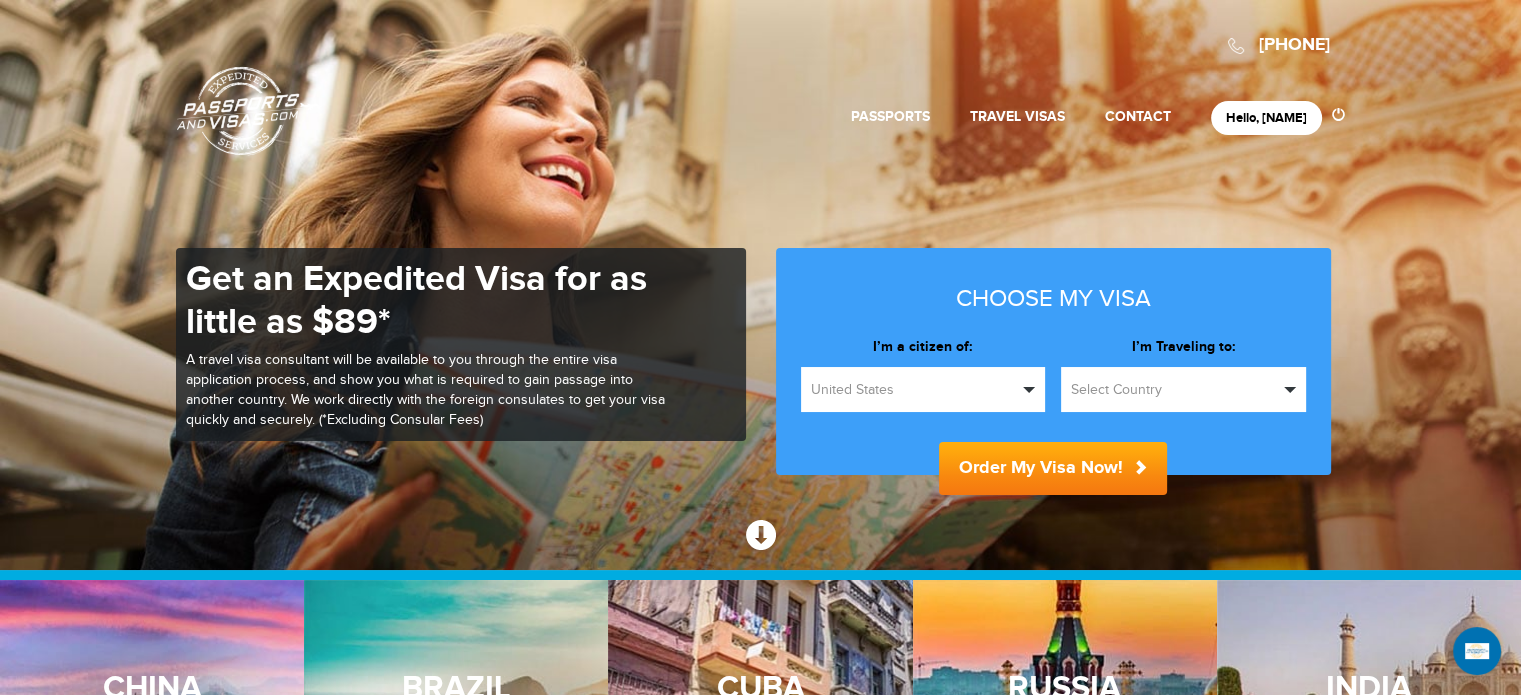 scroll, scrollTop: 0, scrollLeft: 0, axis: both 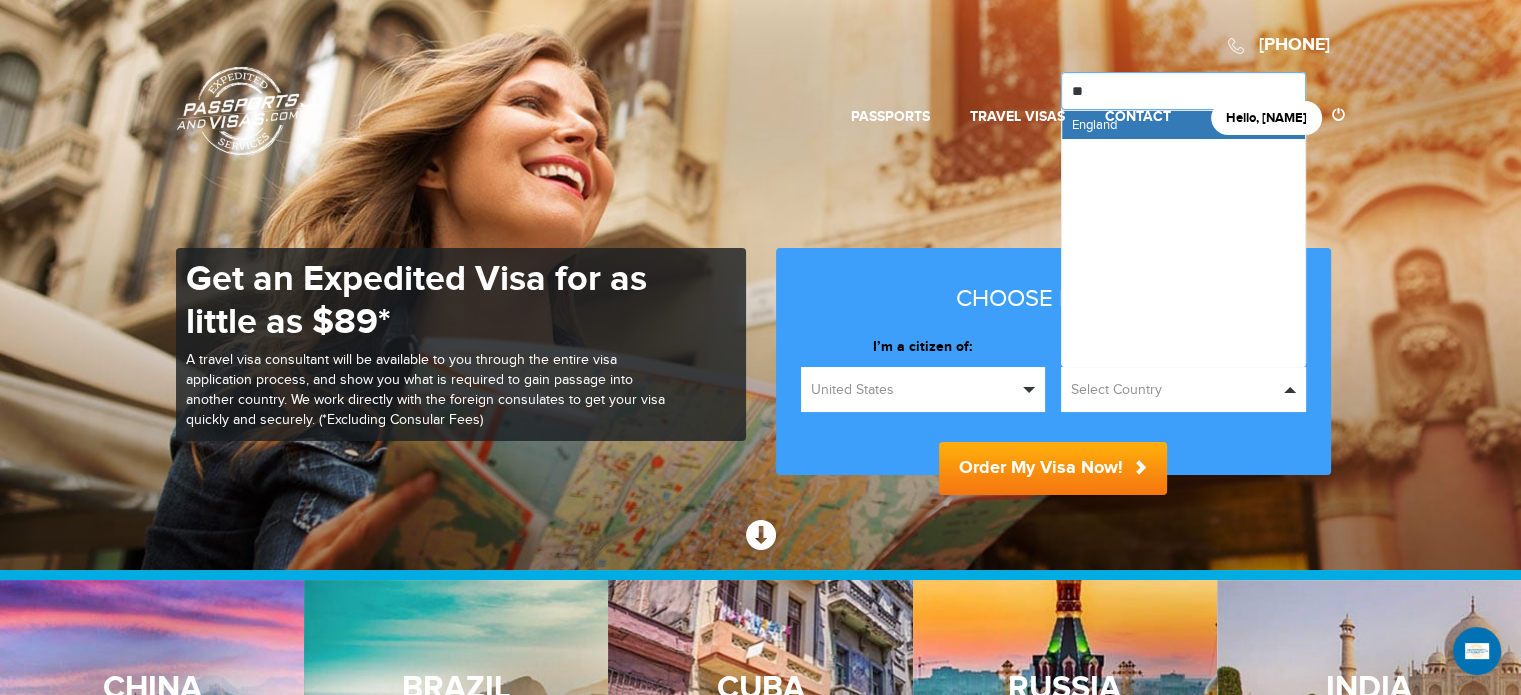 type on "***" 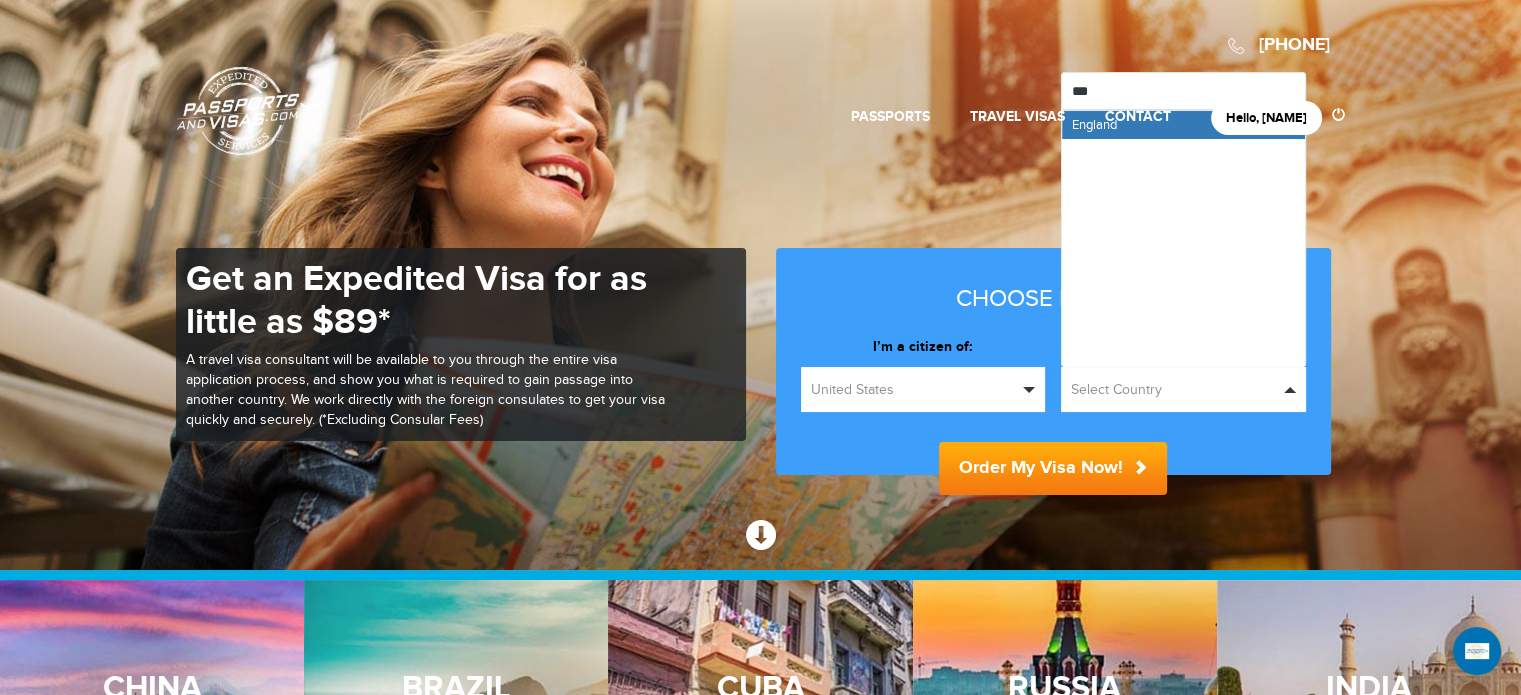 click on "Hello, alexander
Passports
Passport Renewal
New Passport
Second Passport
Passport Name Change
Lost Passport
Child Passport
US Passport FAQ
Travel Visas
China Visa Services" at bounding box center [761, 73] 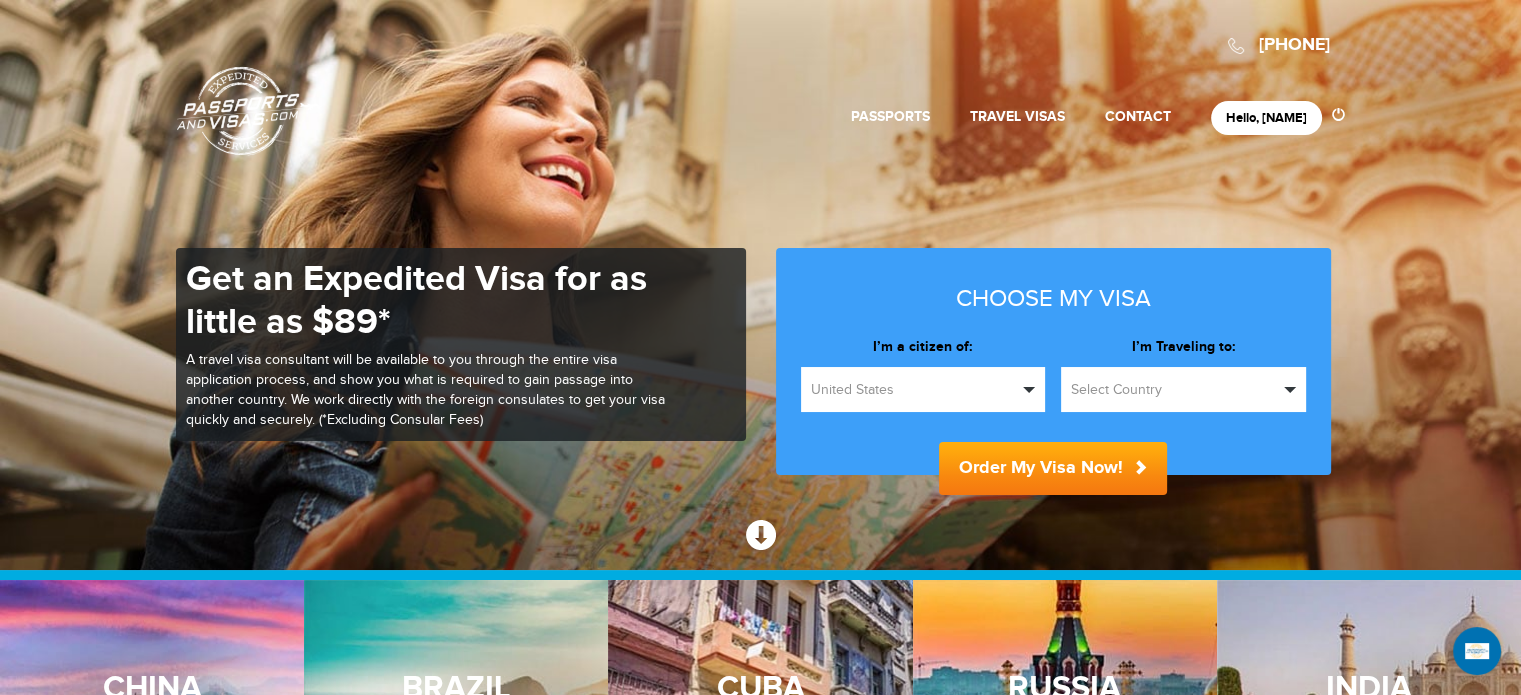 click on "Select Country" at bounding box center (1174, 390) 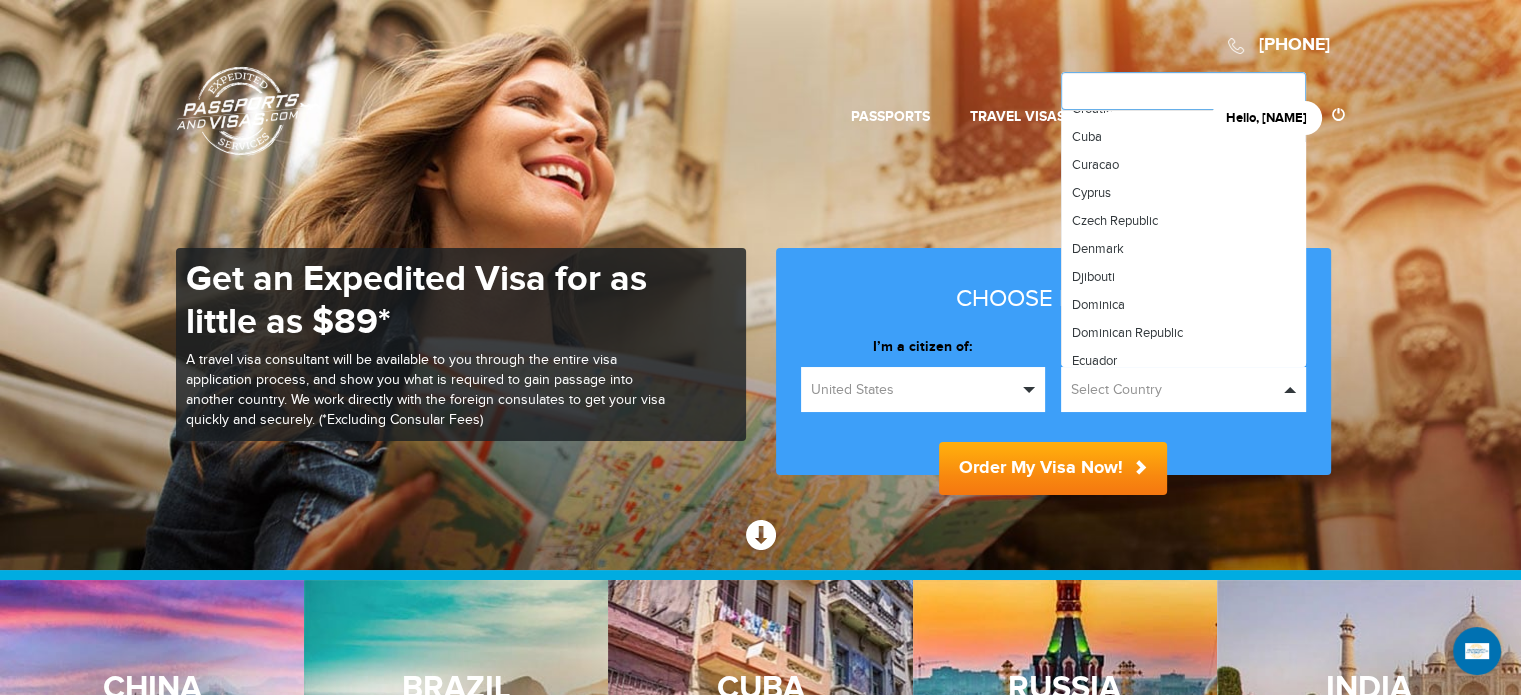 scroll, scrollTop: 1600, scrollLeft: 0, axis: vertical 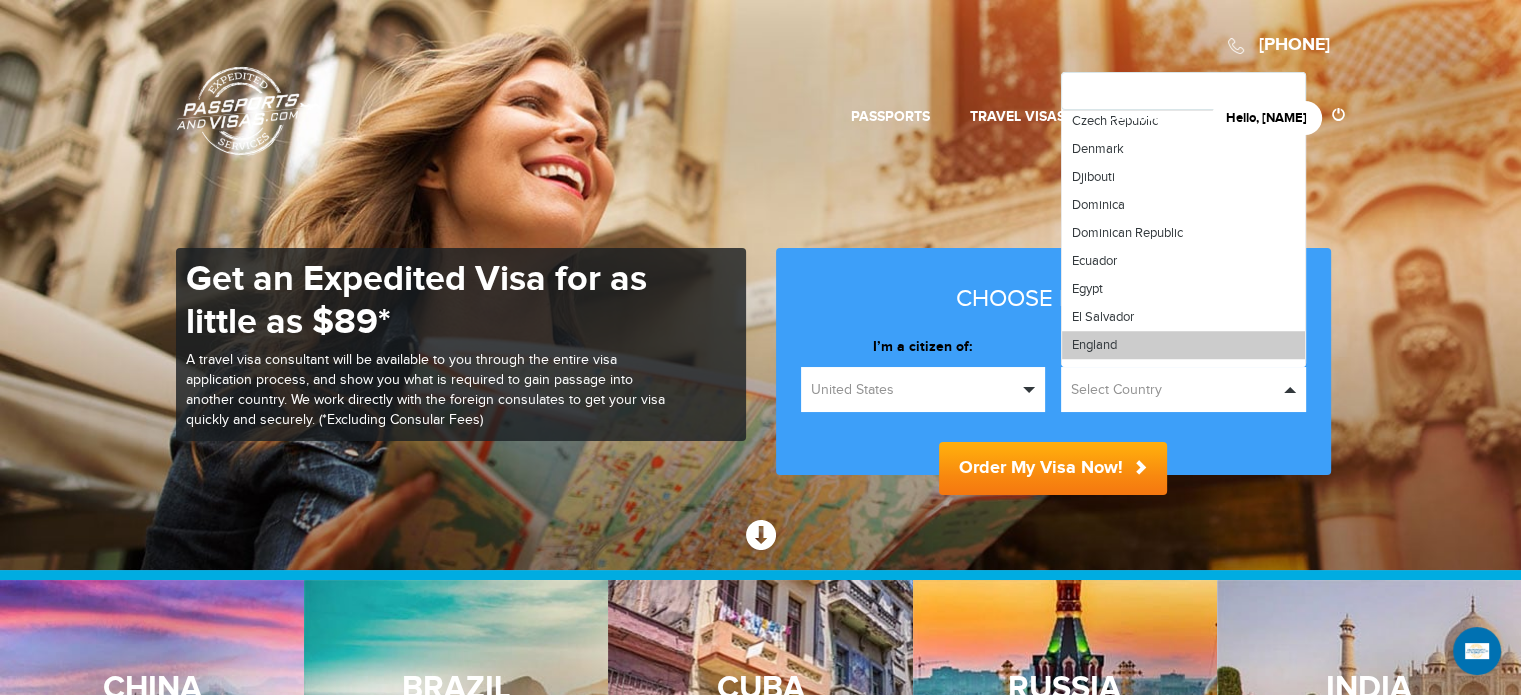 click on "England" at bounding box center [1094, 345] 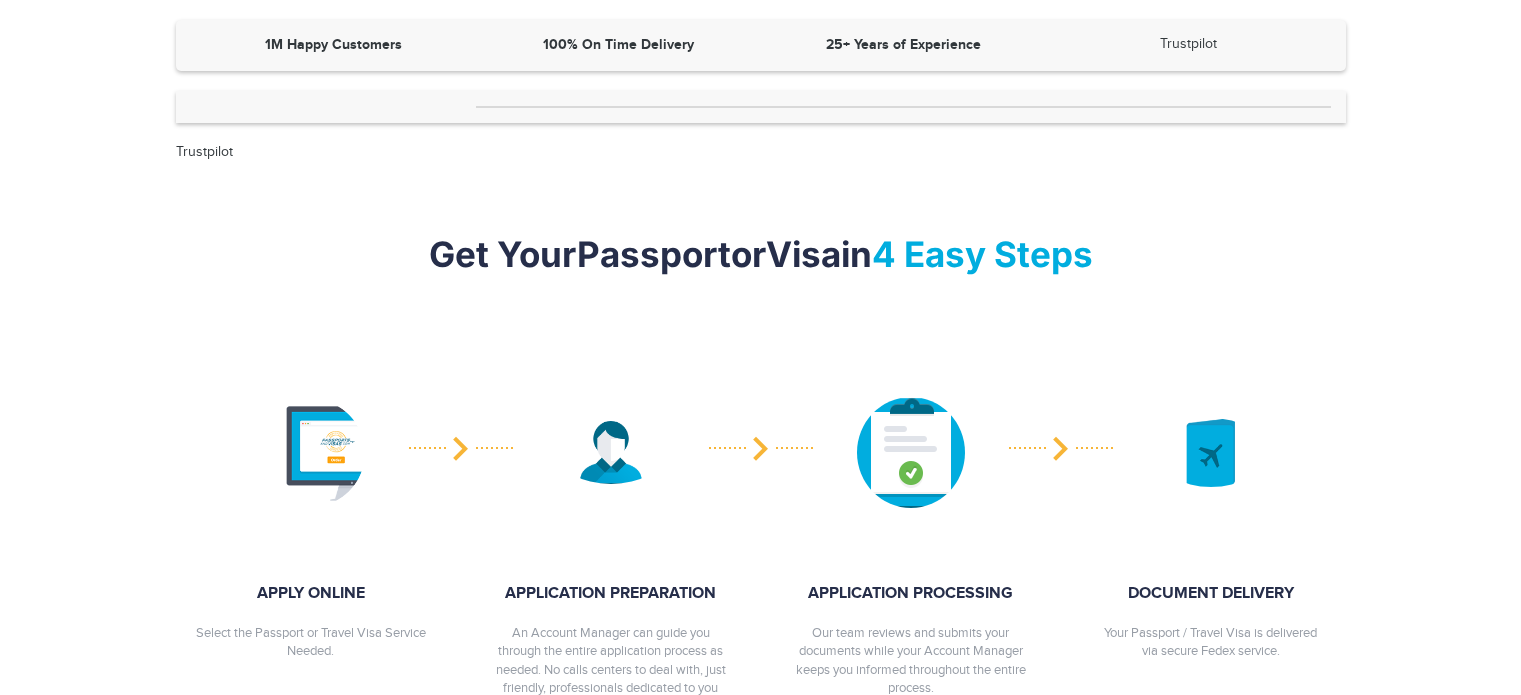scroll, scrollTop: 0, scrollLeft: 0, axis: both 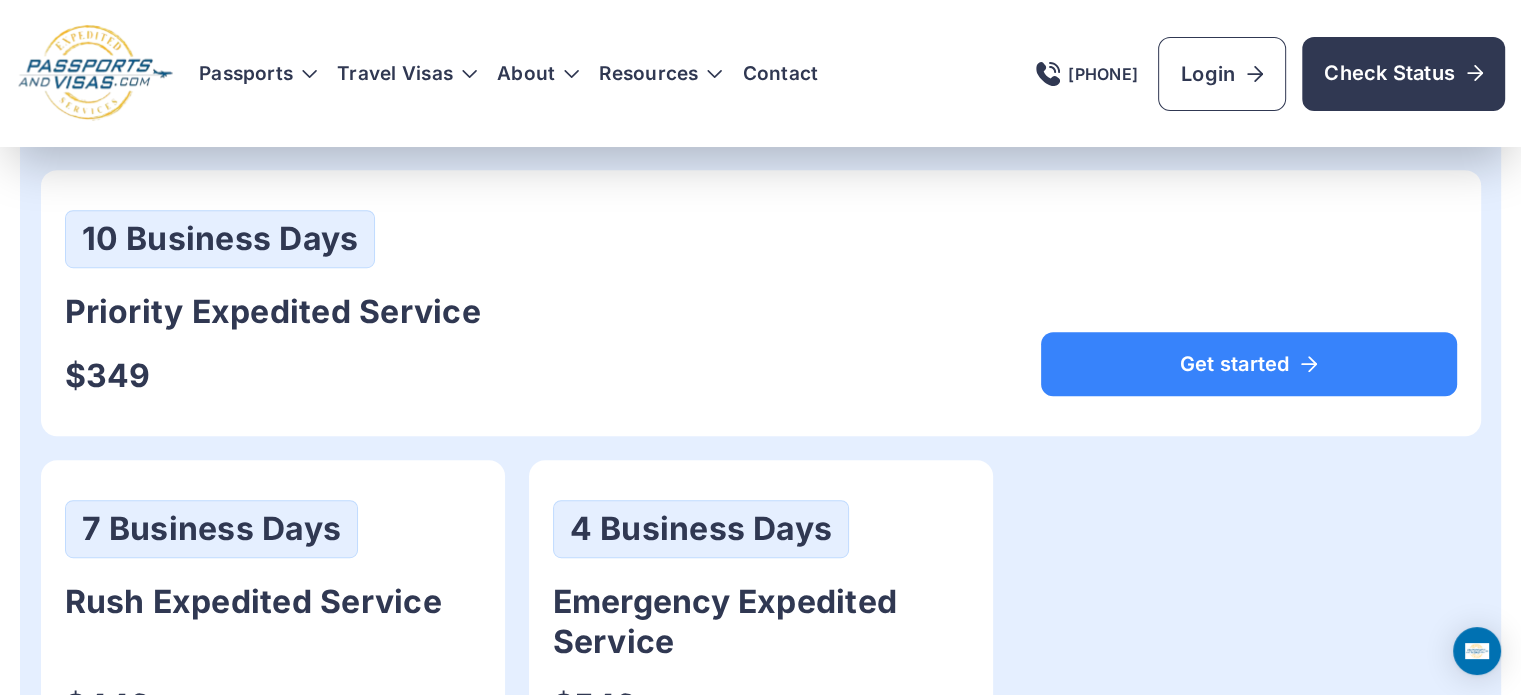 click on "Passports
Passport
Get started" at bounding box center [760, 73] 